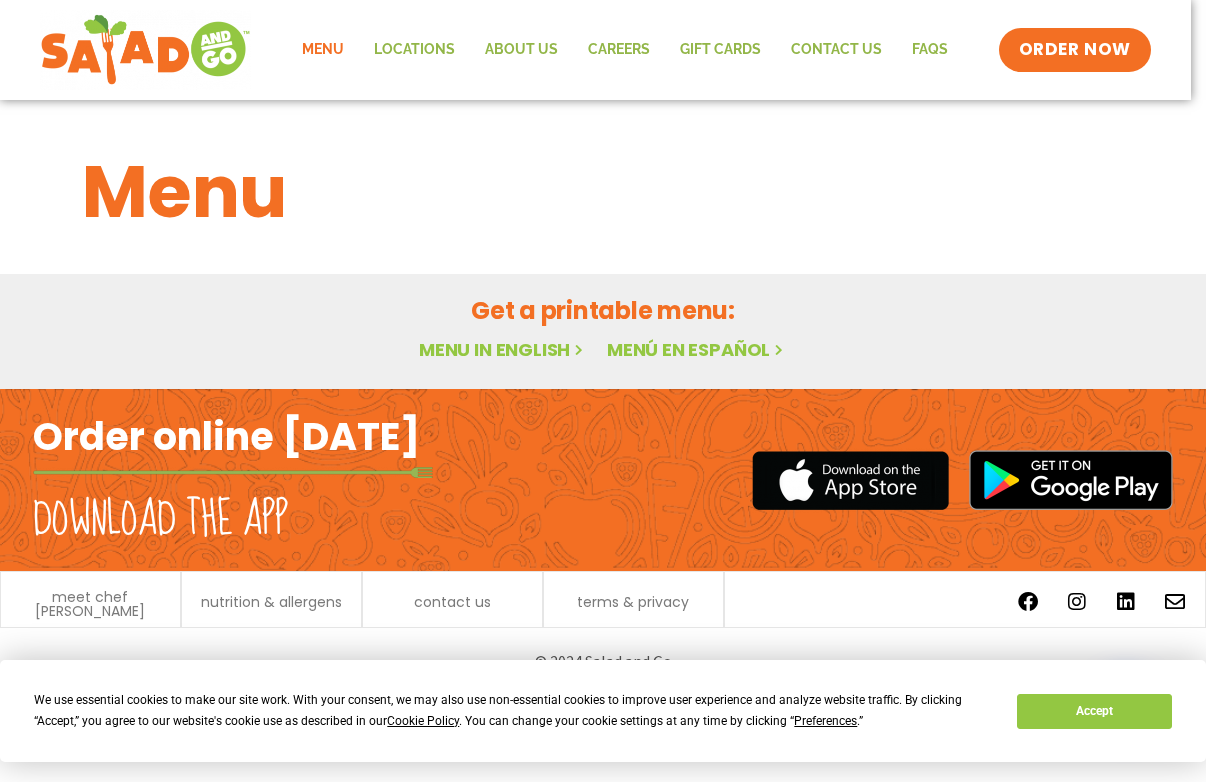 scroll, scrollTop: 0, scrollLeft: 0, axis: both 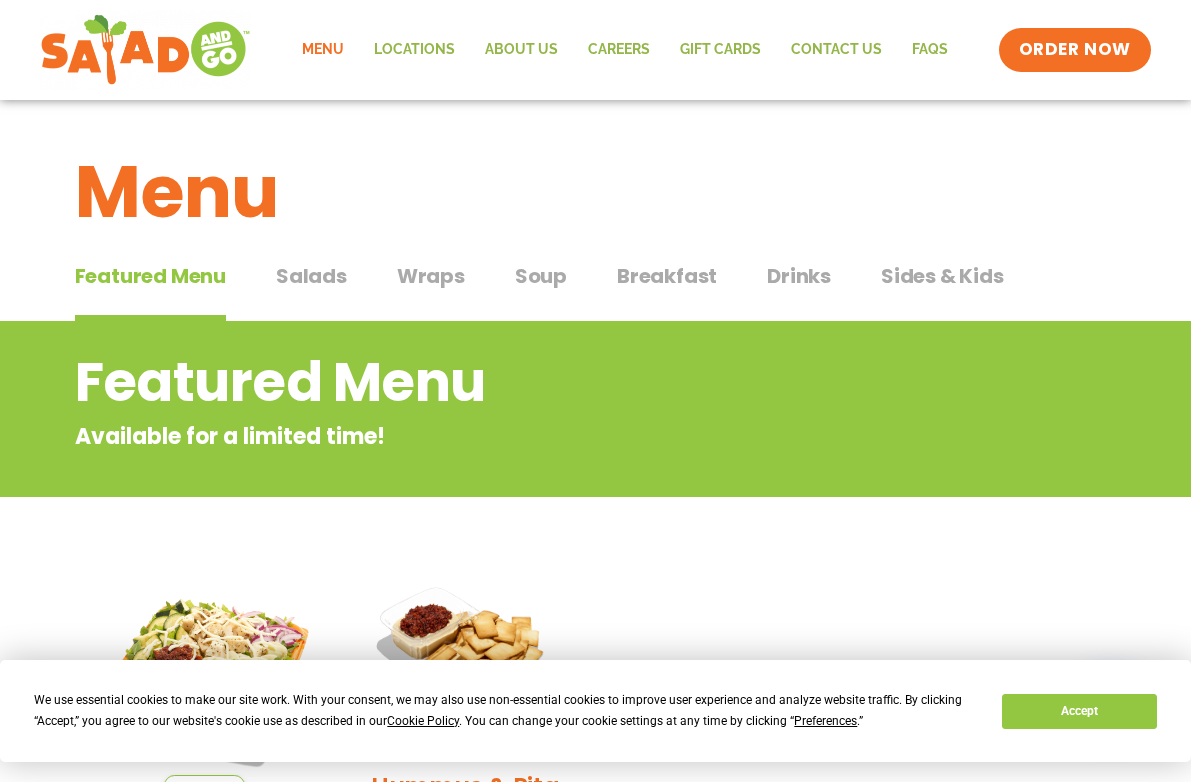 click on "Menu" 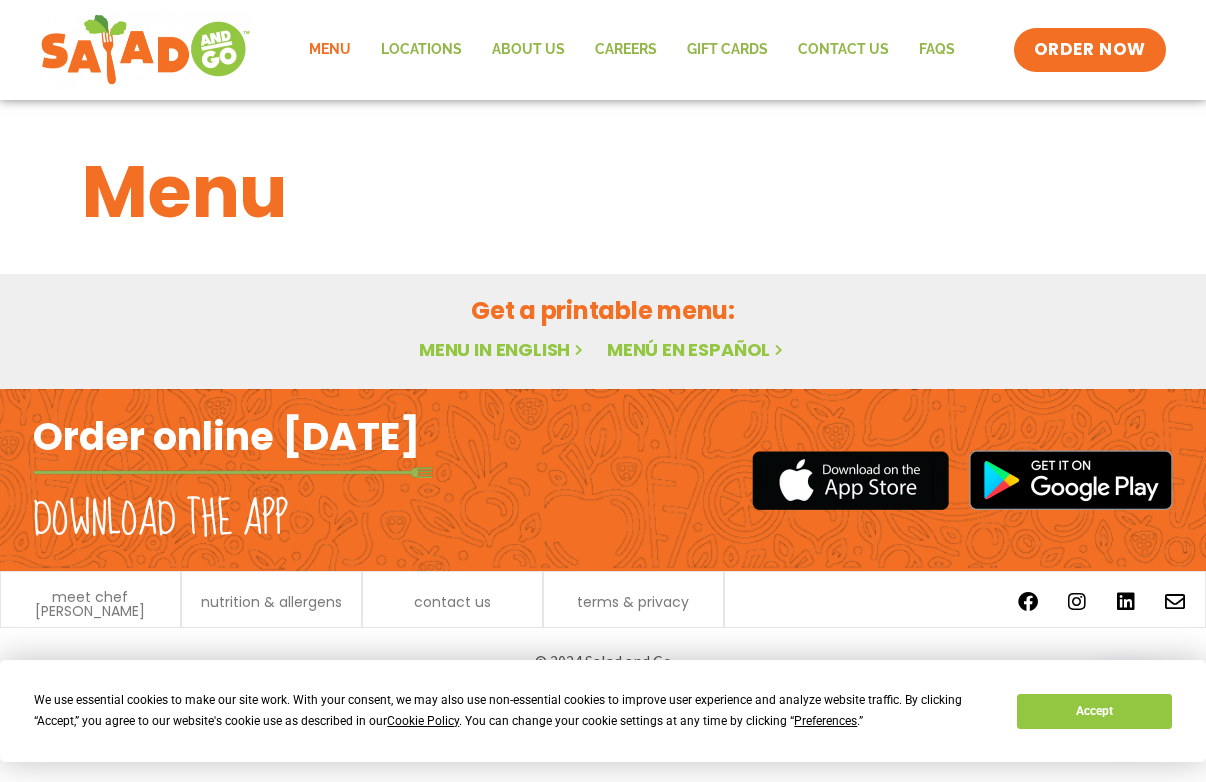 scroll, scrollTop: 0, scrollLeft: 0, axis: both 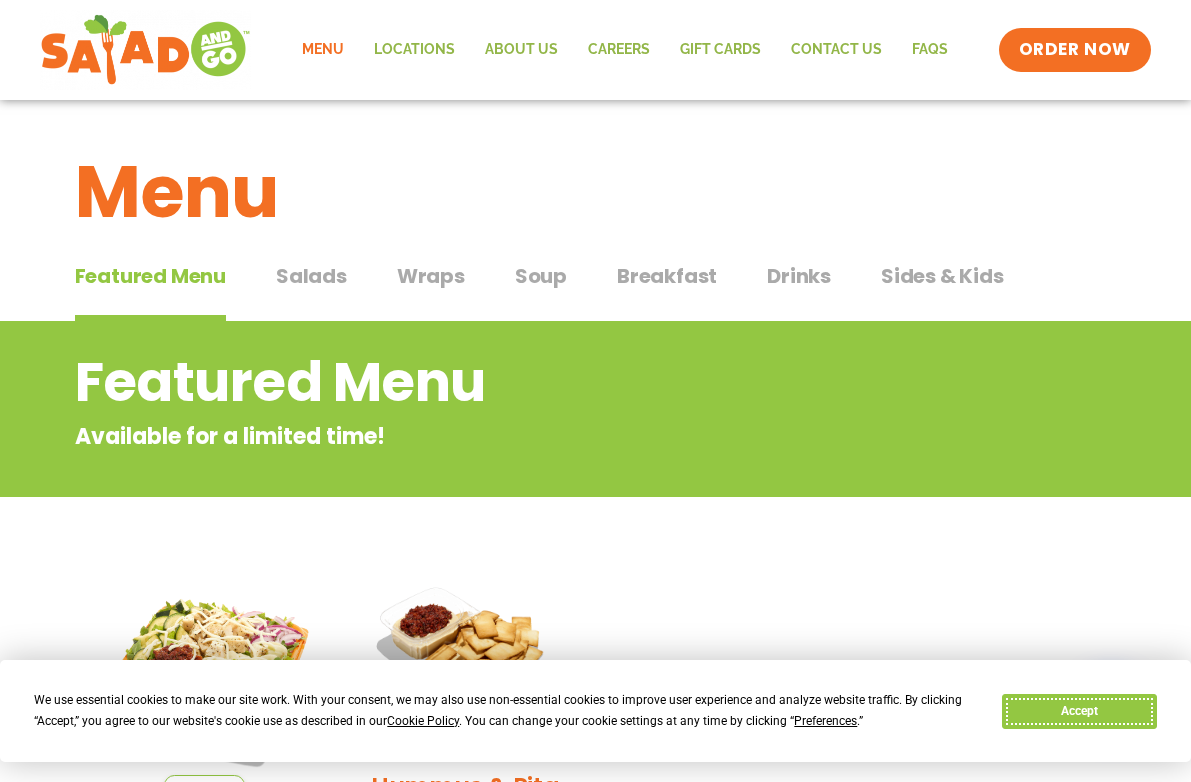 click on "Accept" at bounding box center [1079, 711] 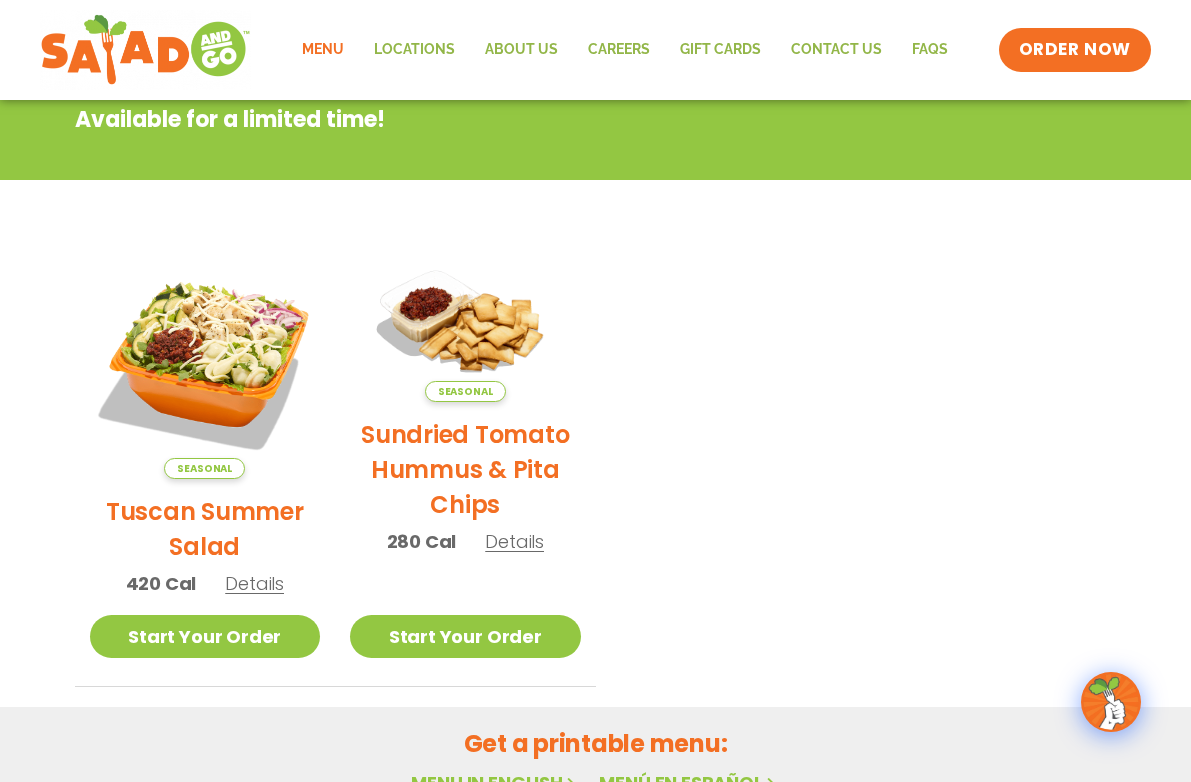scroll, scrollTop: 320, scrollLeft: 0, axis: vertical 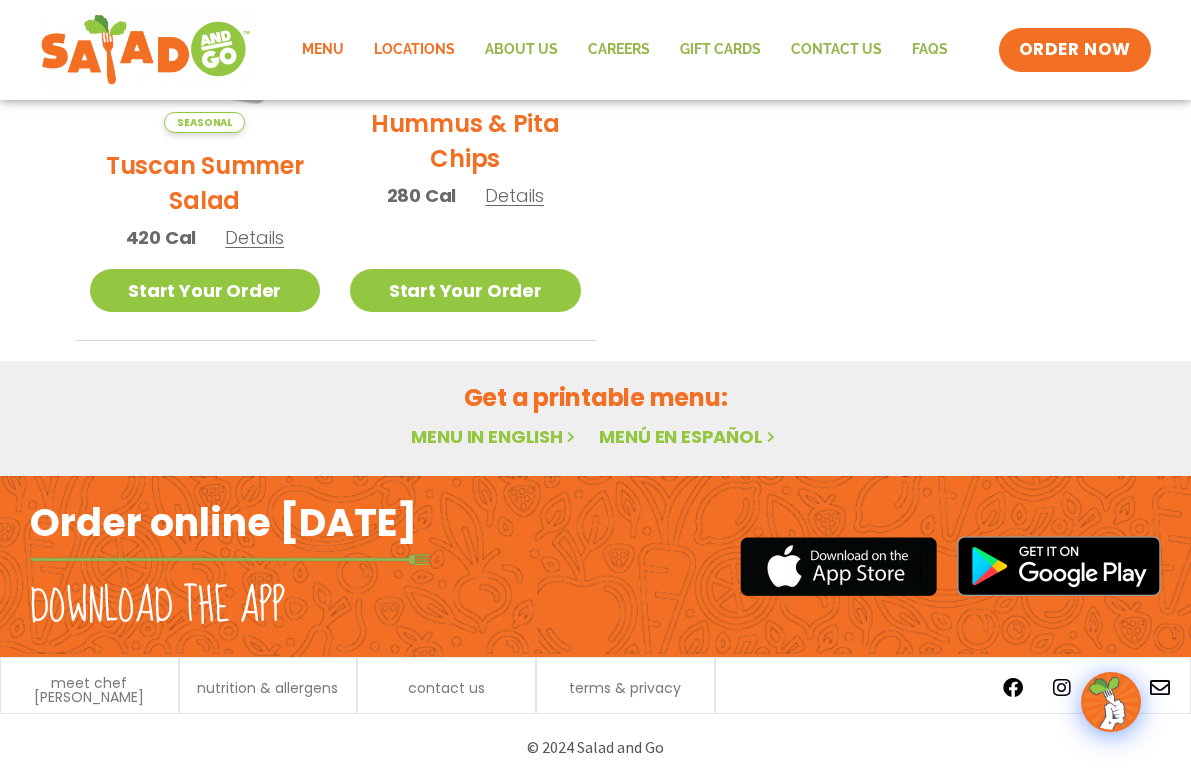 click on "Locations" 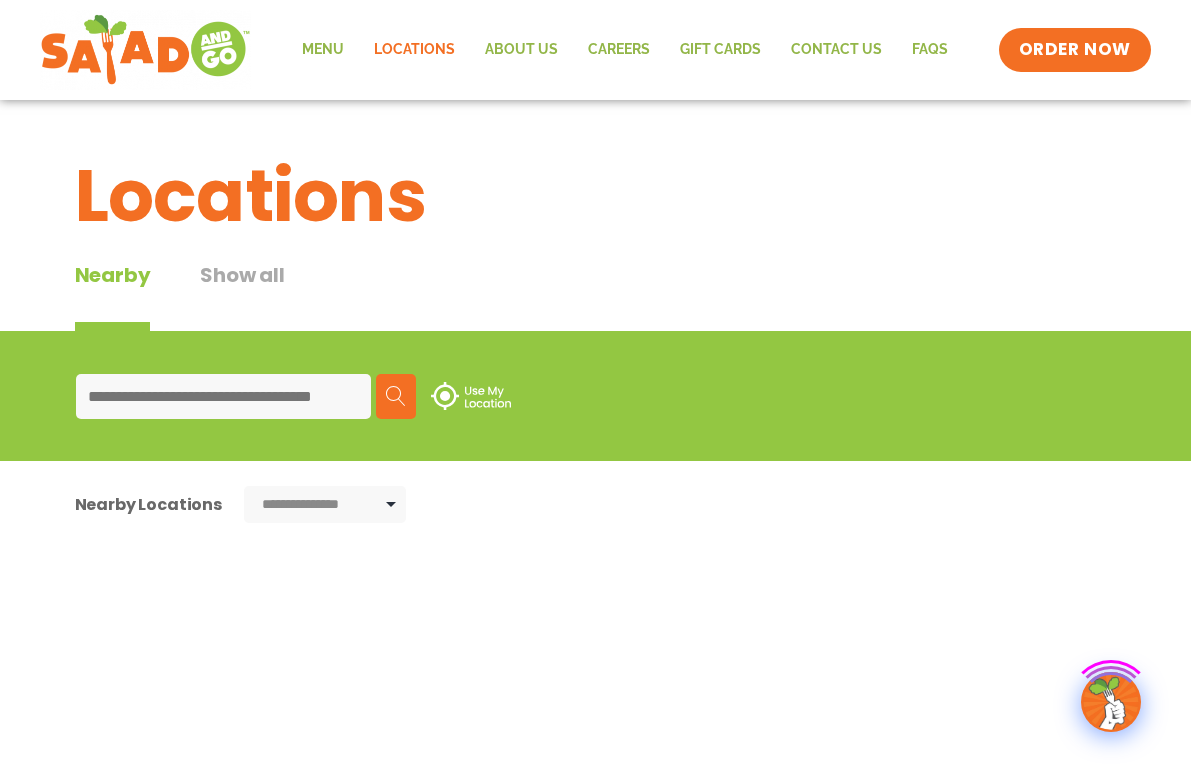 scroll, scrollTop: 0, scrollLeft: 0, axis: both 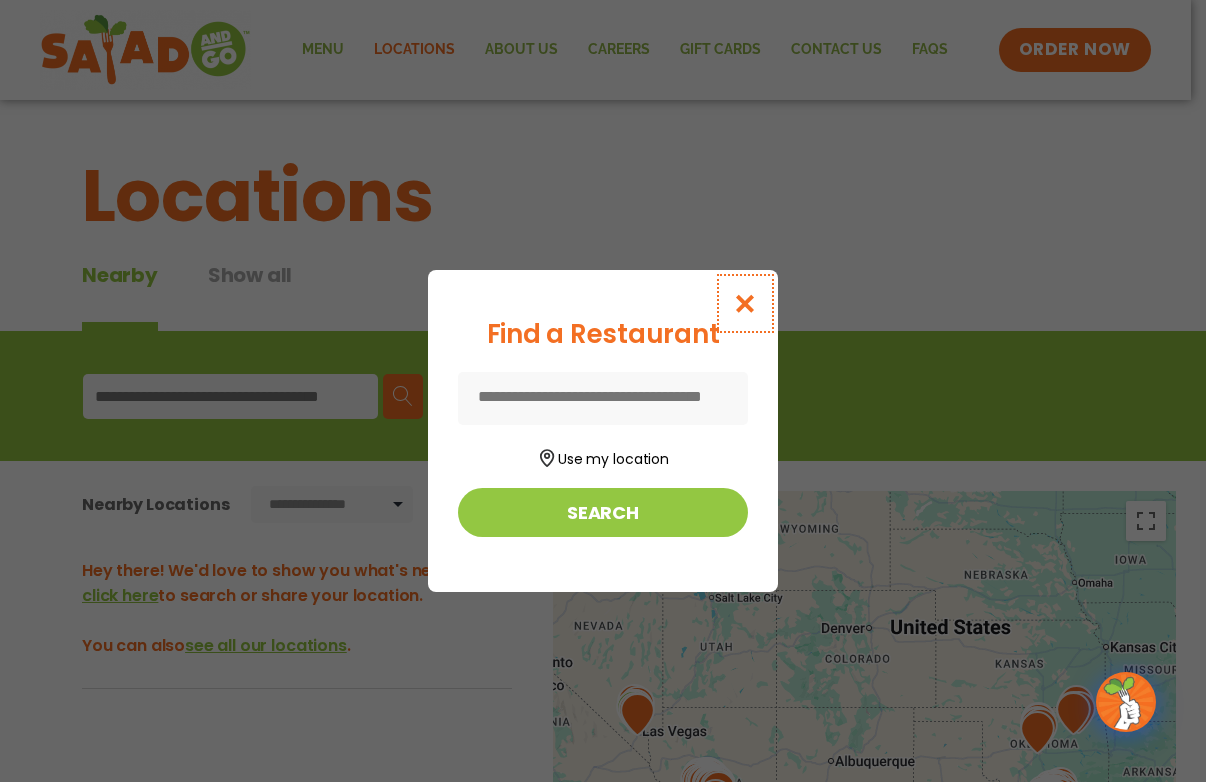 click at bounding box center [745, 303] 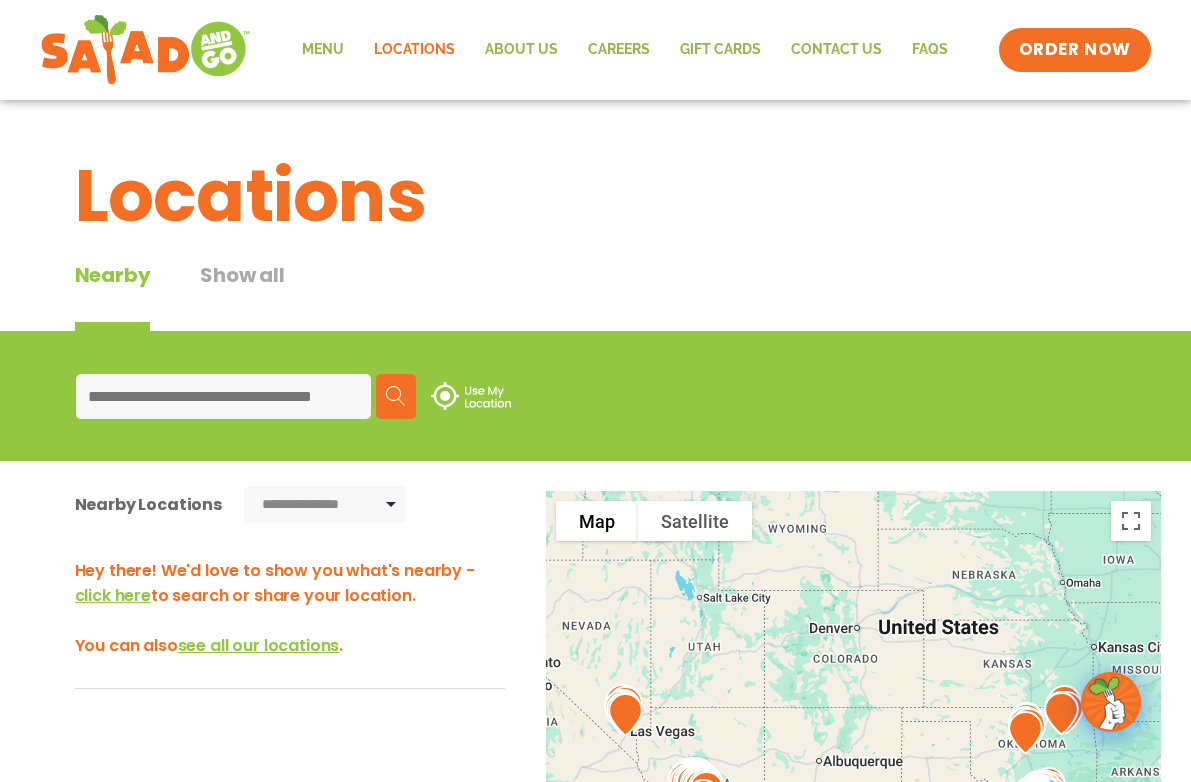 click at bounding box center (223, 396) 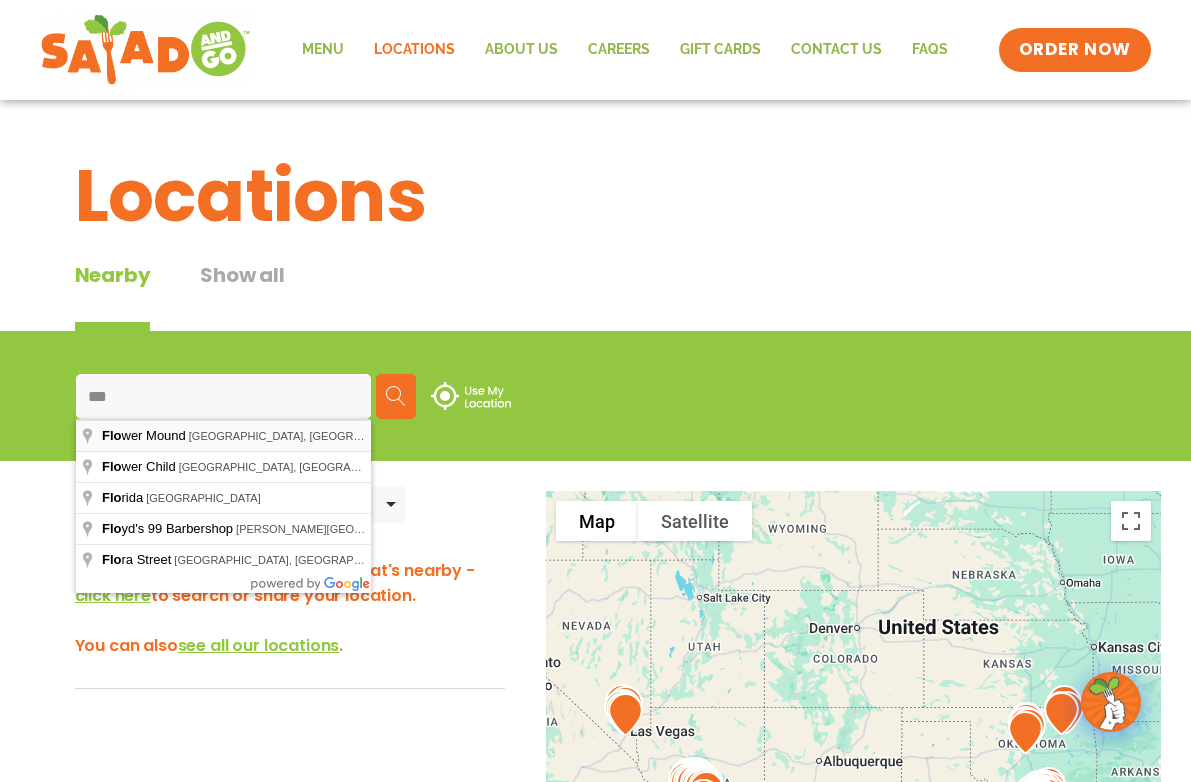 type on "**********" 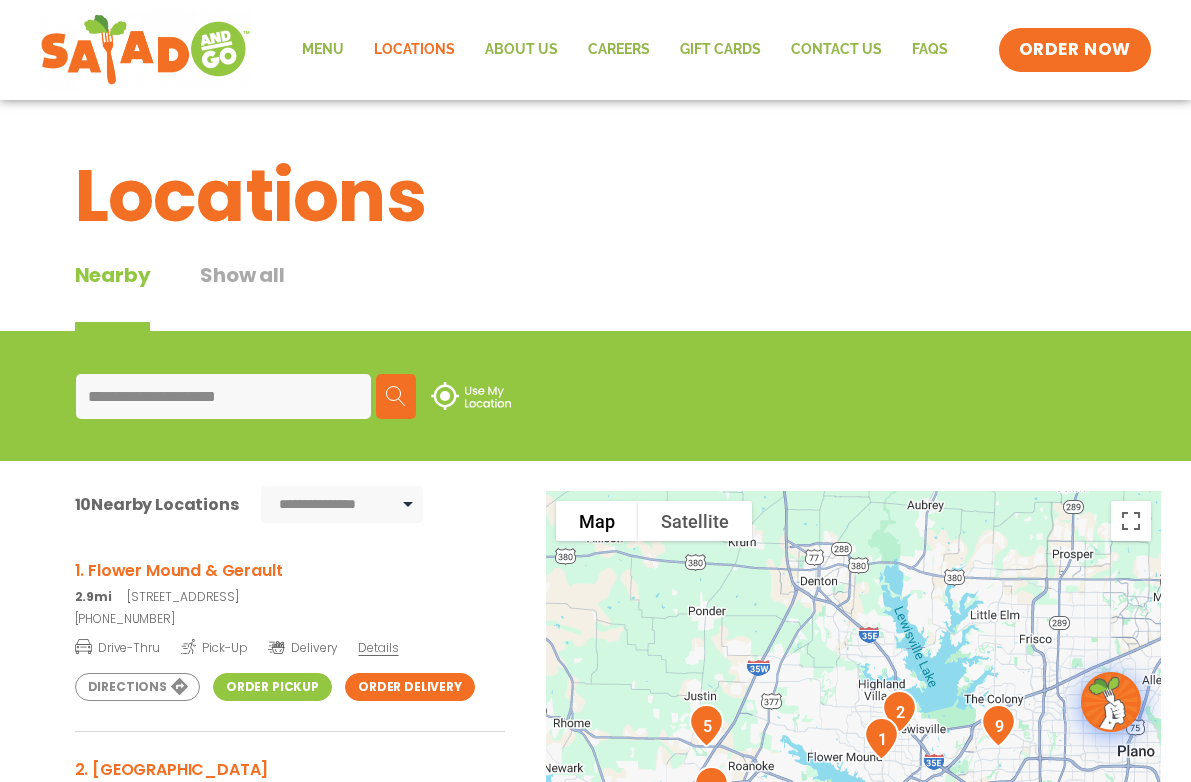click on "Order Pickup" at bounding box center [272, 687] 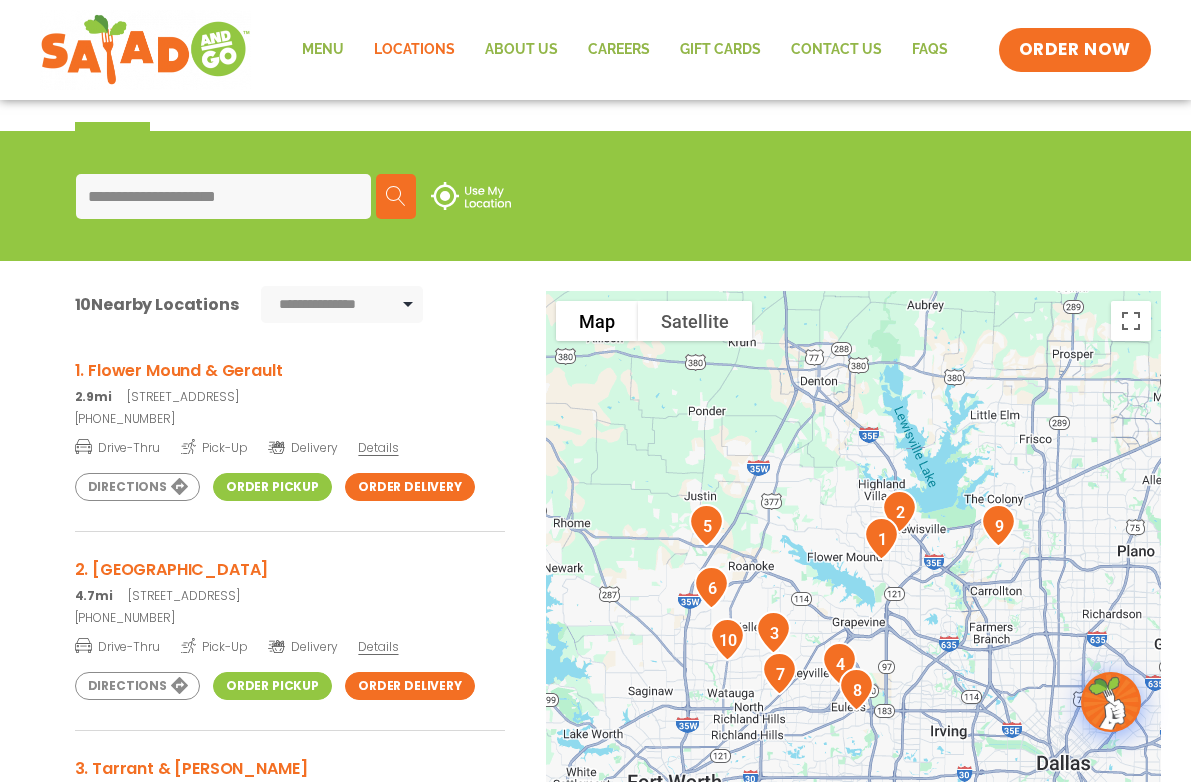 scroll, scrollTop: 240, scrollLeft: 0, axis: vertical 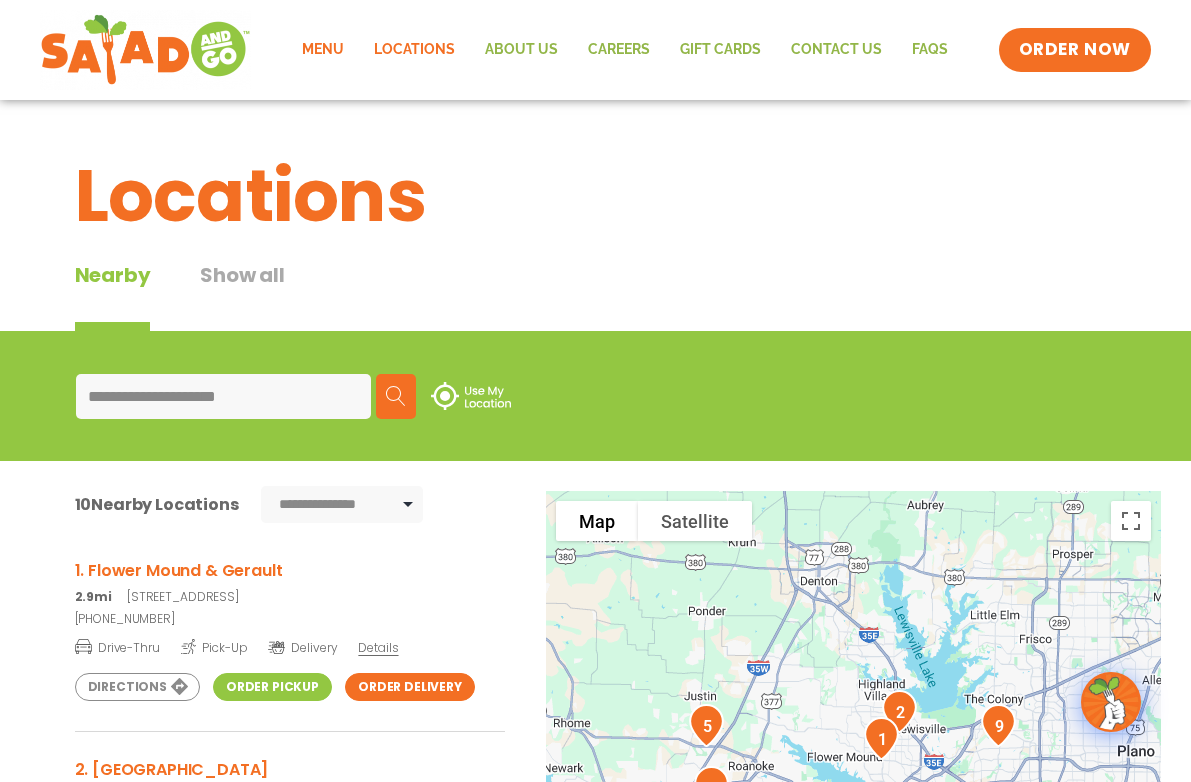 click on "Menu" 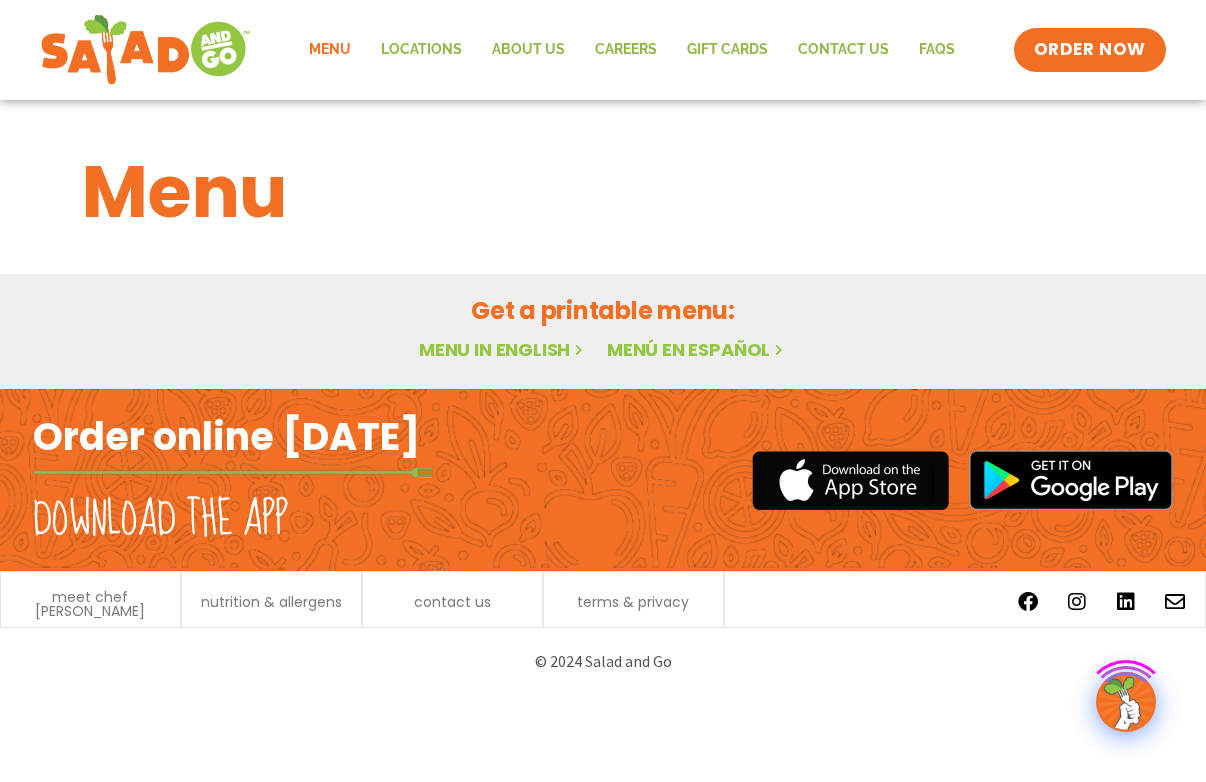 scroll, scrollTop: 0, scrollLeft: 0, axis: both 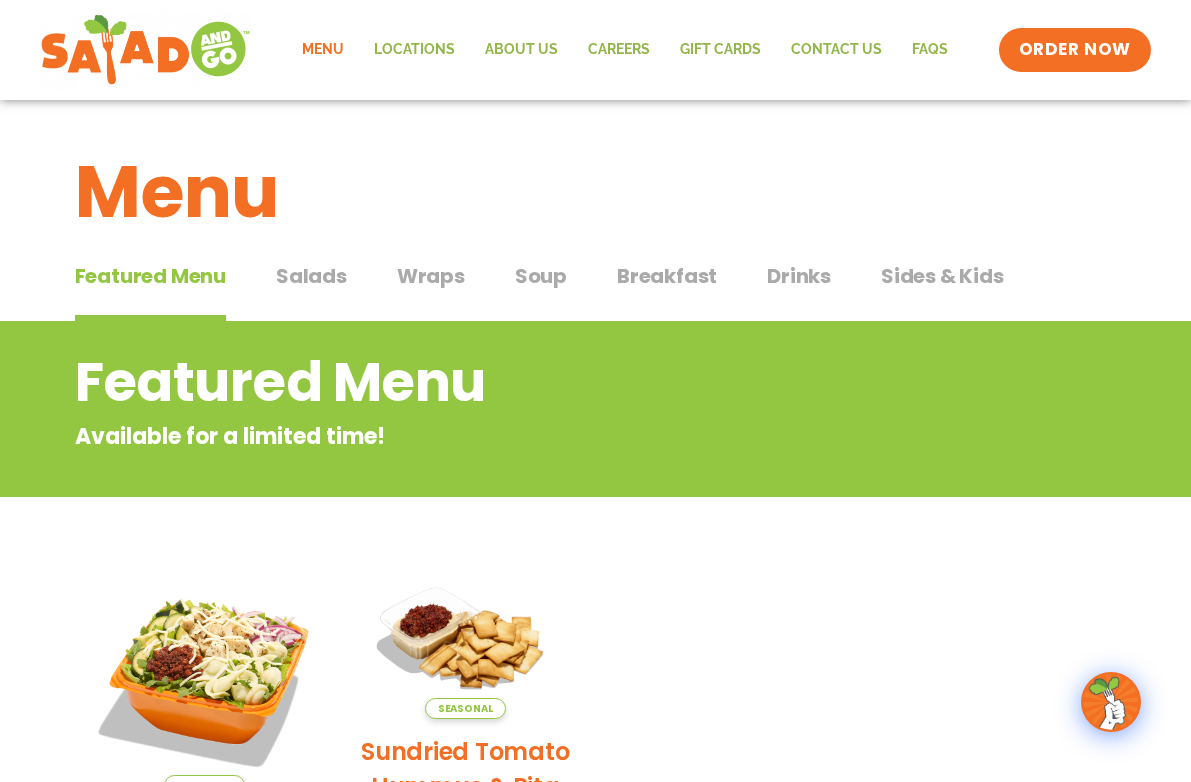 click on "Soup" at bounding box center (541, 276) 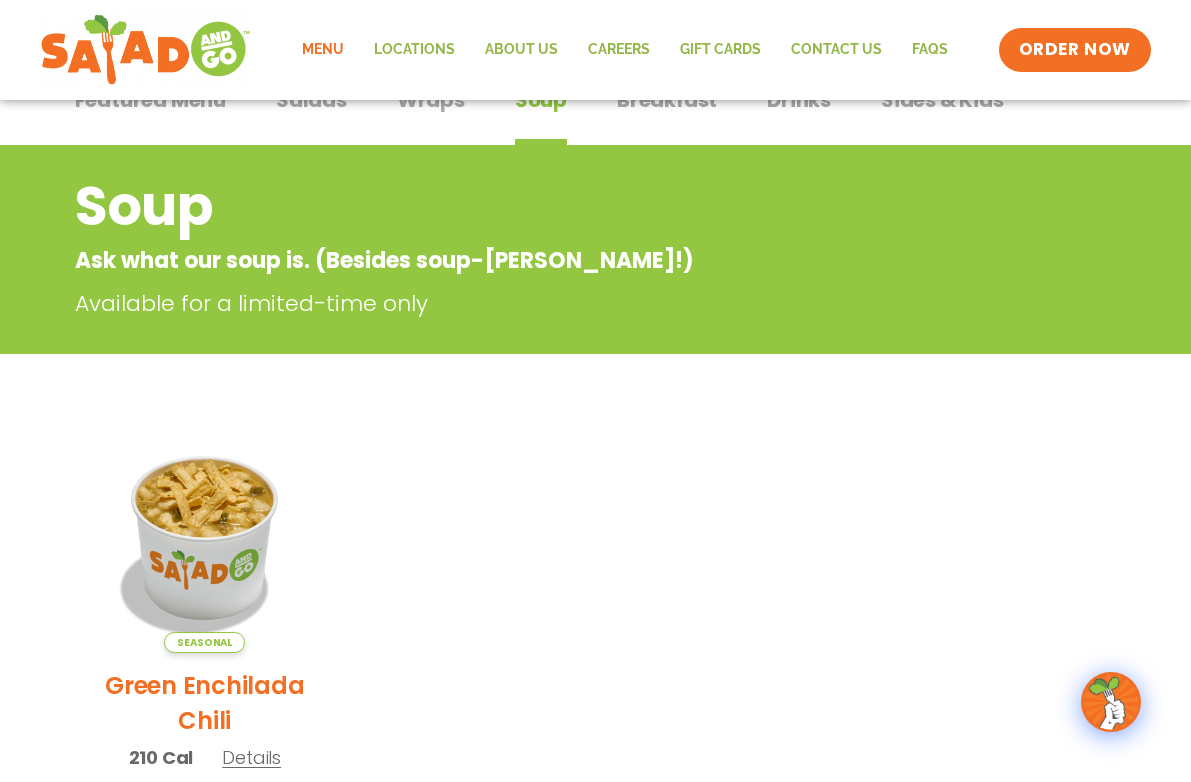 scroll, scrollTop: 200, scrollLeft: 0, axis: vertical 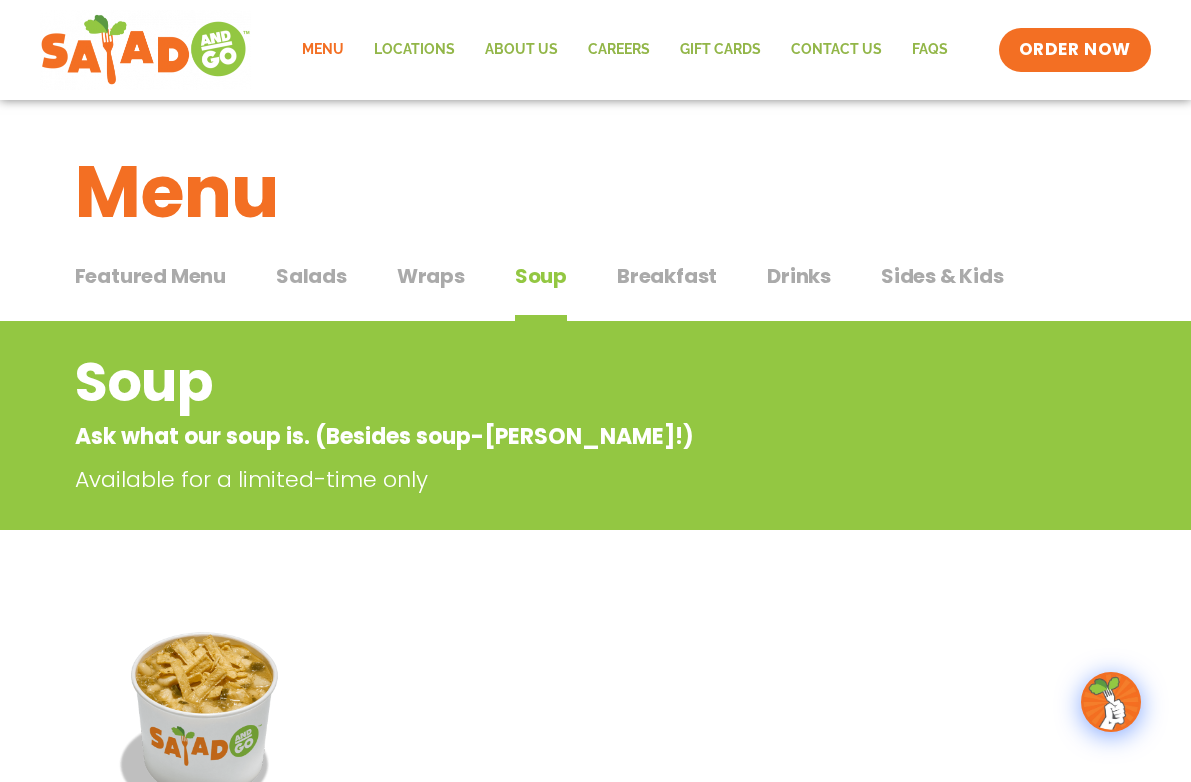 click on "Breakfast" at bounding box center (667, 276) 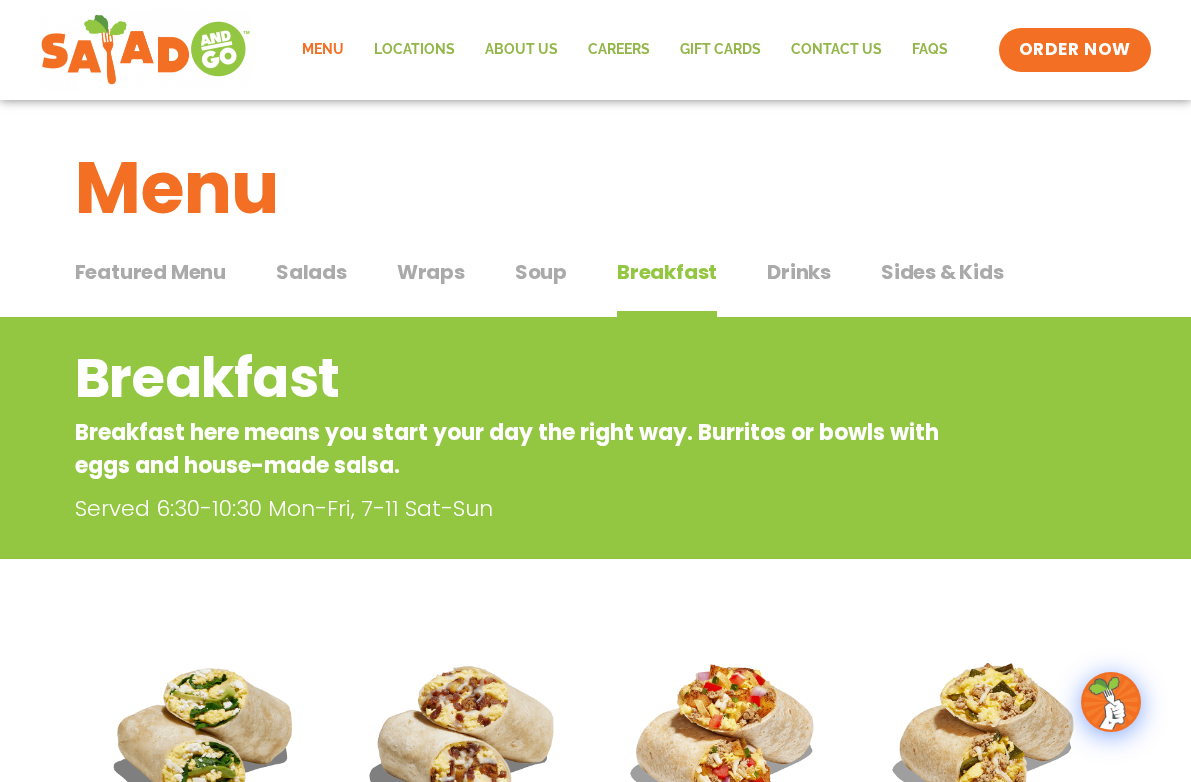 scroll, scrollTop: 0, scrollLeft: 0, axis: both 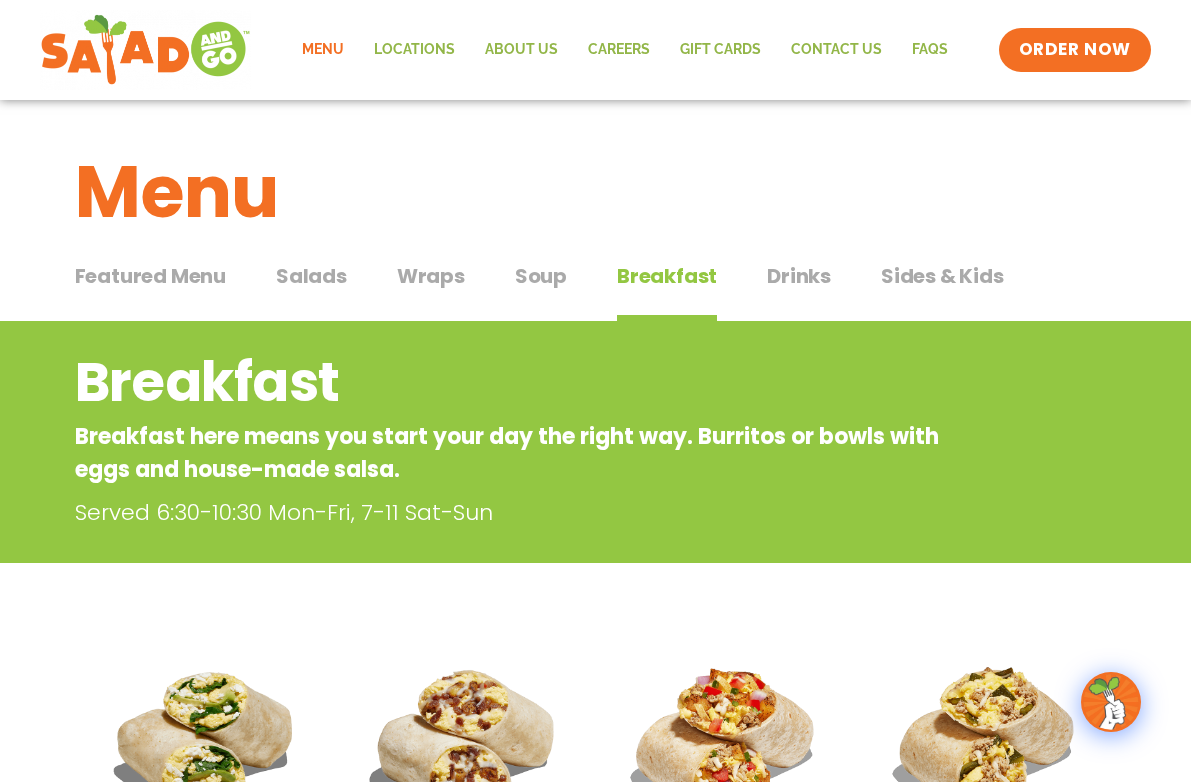 click on "Sides & Kids" at bounding box center (942, 276) 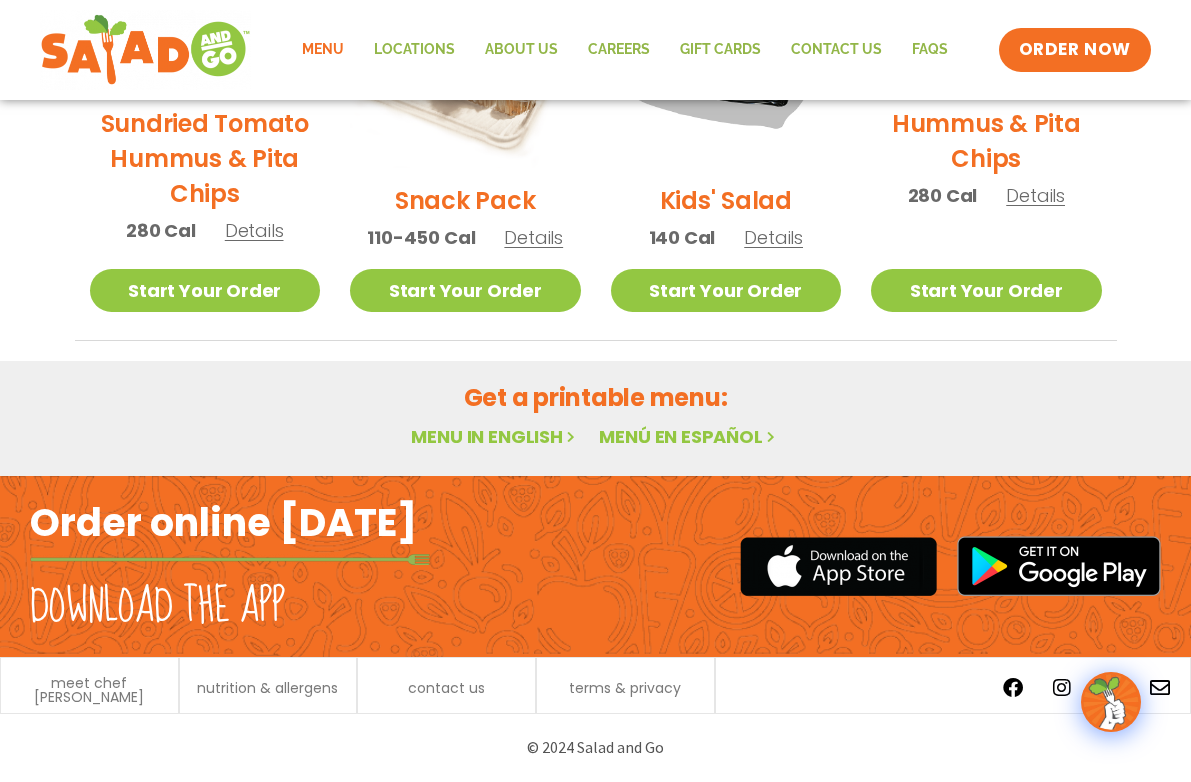 scroll, scrollTop: 0, scrollLeft: 0, axis: both 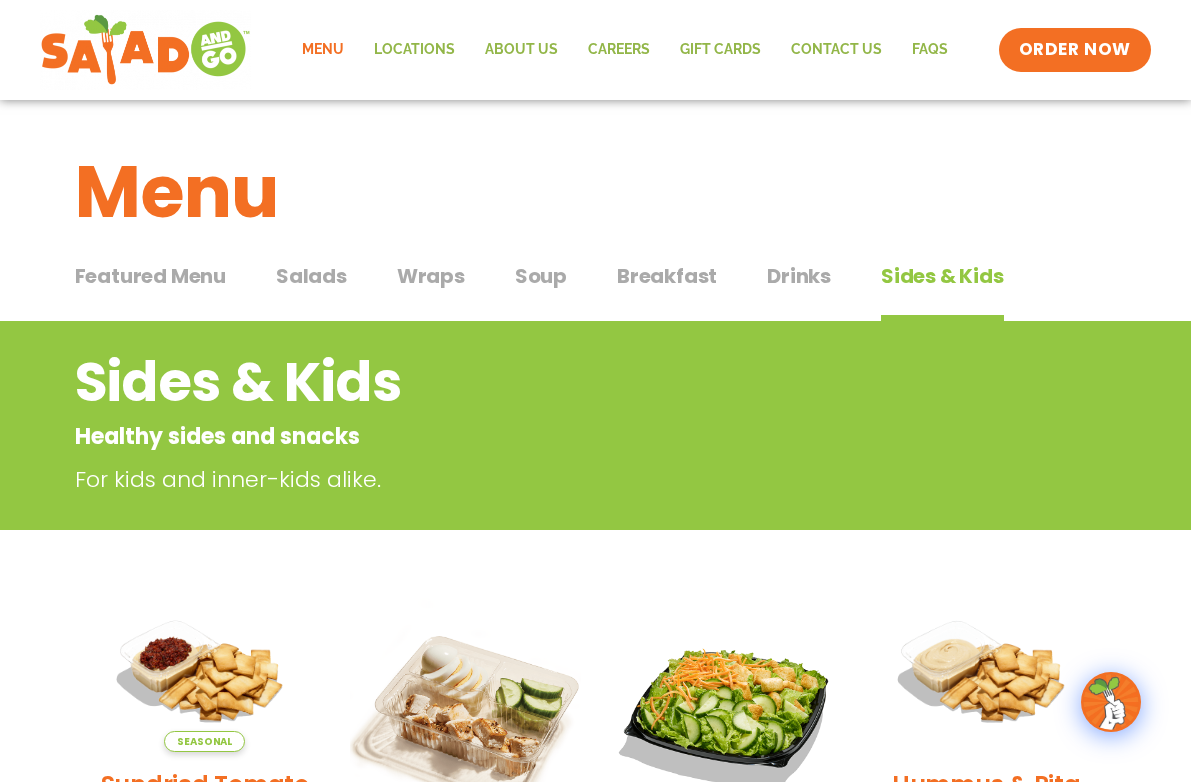 click on "Drinks" at bounding box center (799, 276) 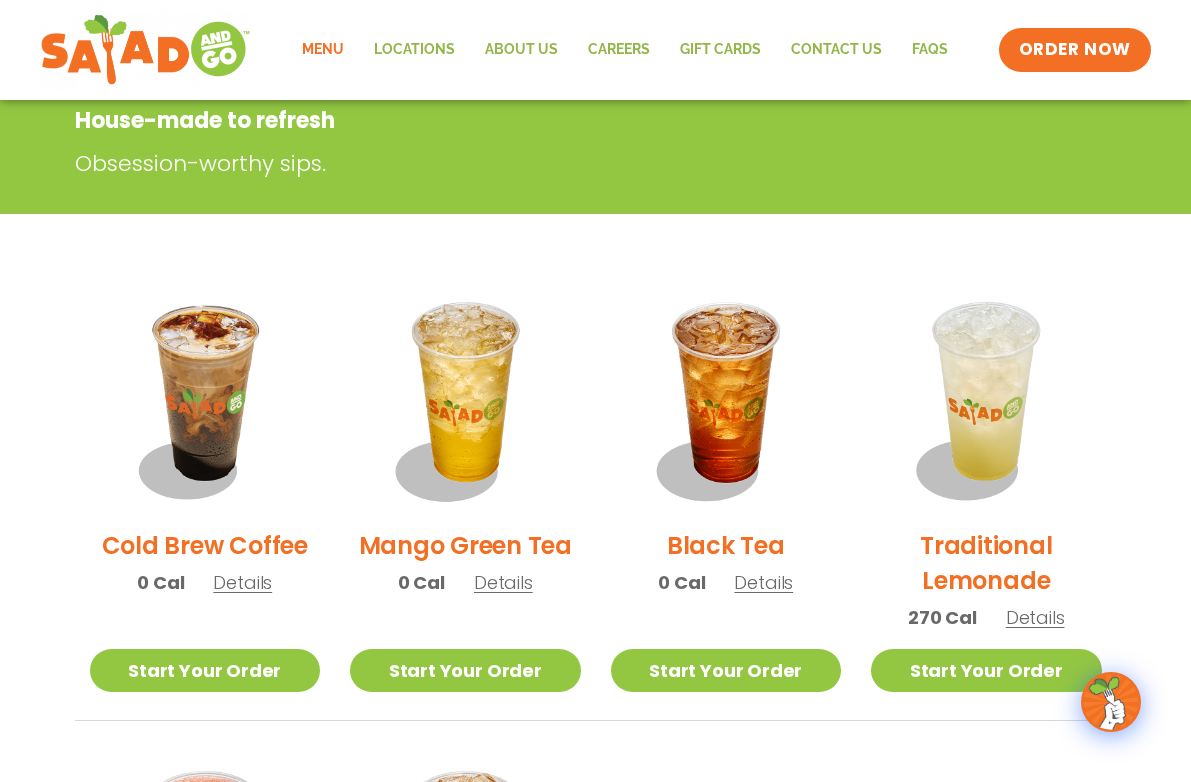 scroll, scrollTop: 0, scrollLeft: 0, axis: both 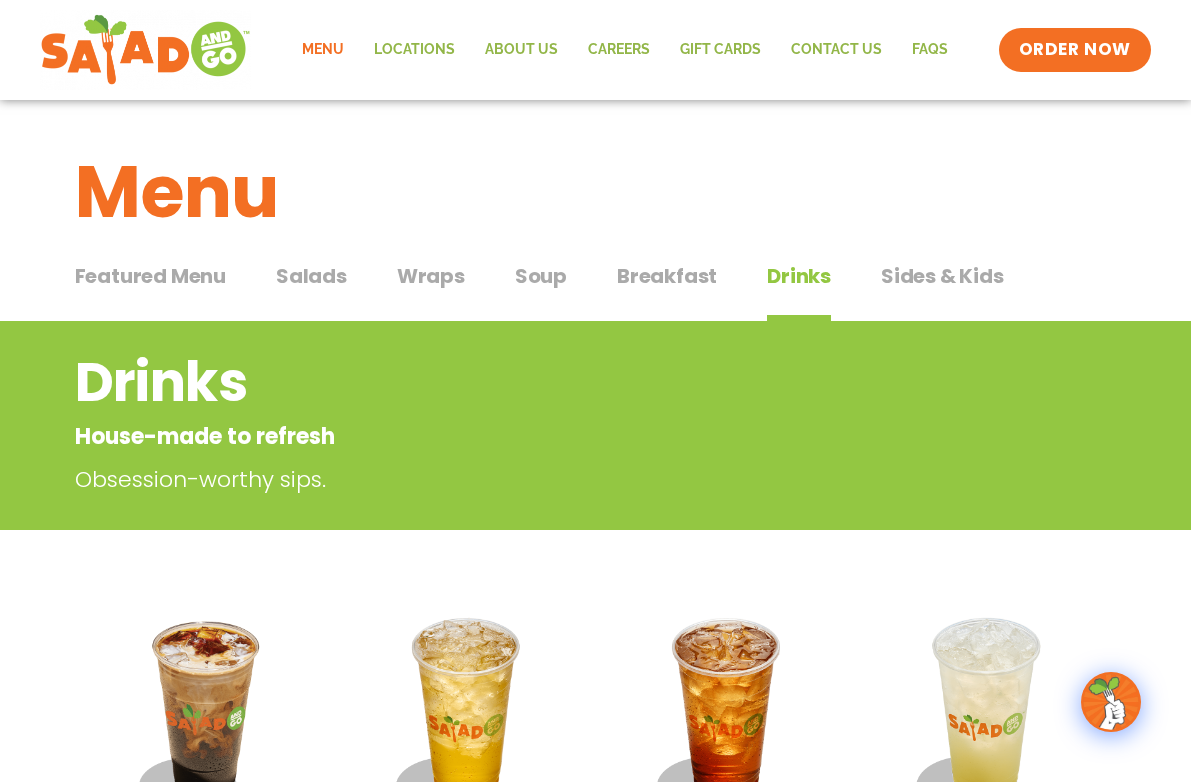 click on "Breakfast" at bounding box center (667, 276) 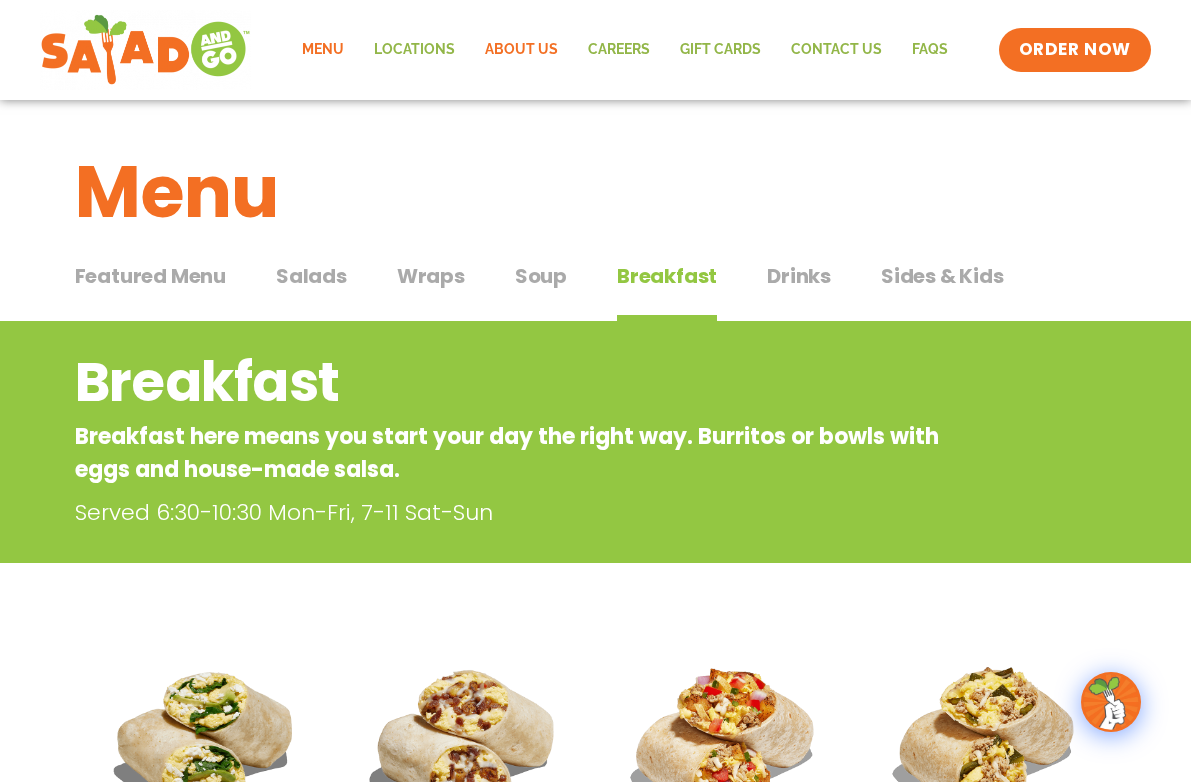 click on "About Us" 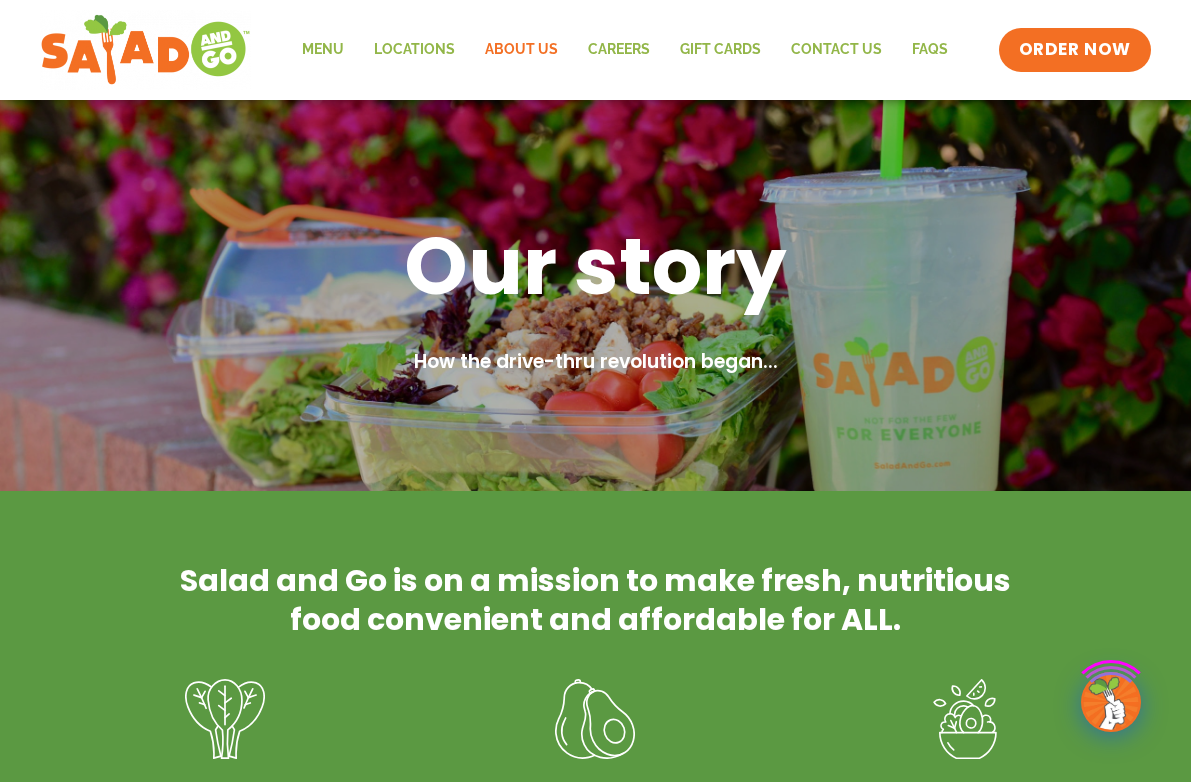 scroll, scrollTop: 0, scrollLeft: 0, axis: both 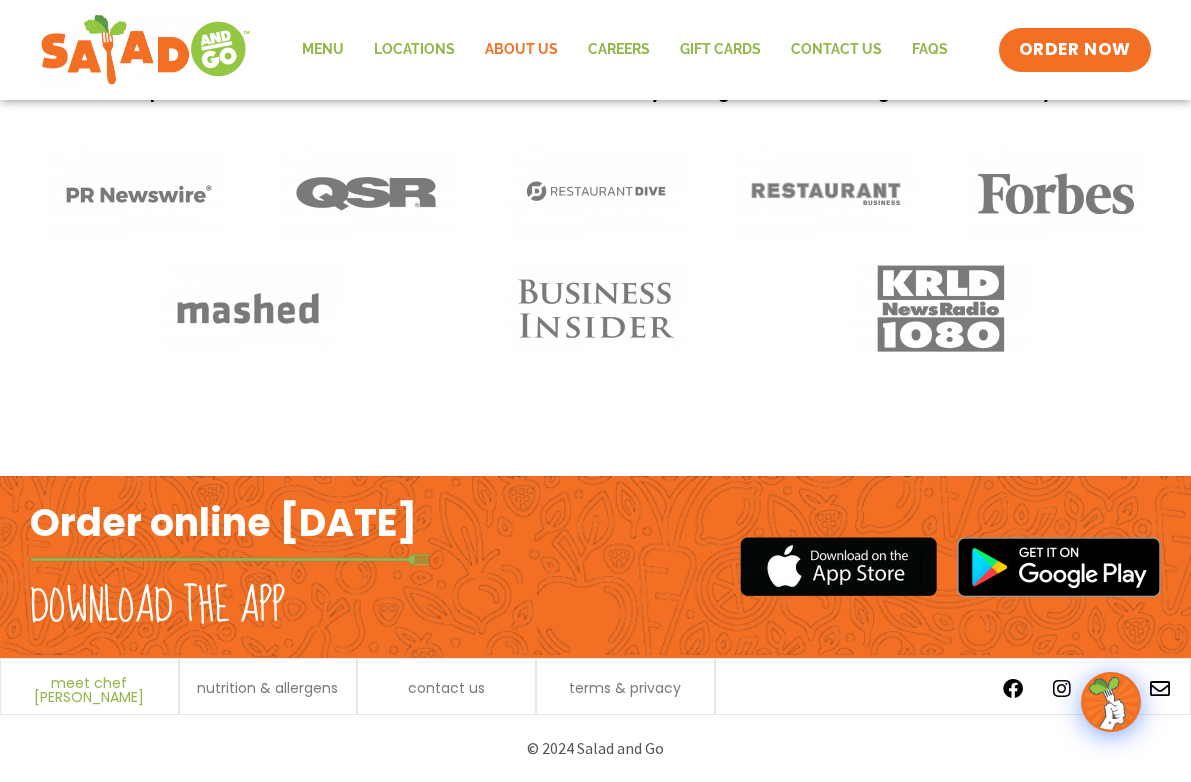 click on "meet chef [PERSON_NAME]" at bounding box center (89, 690) 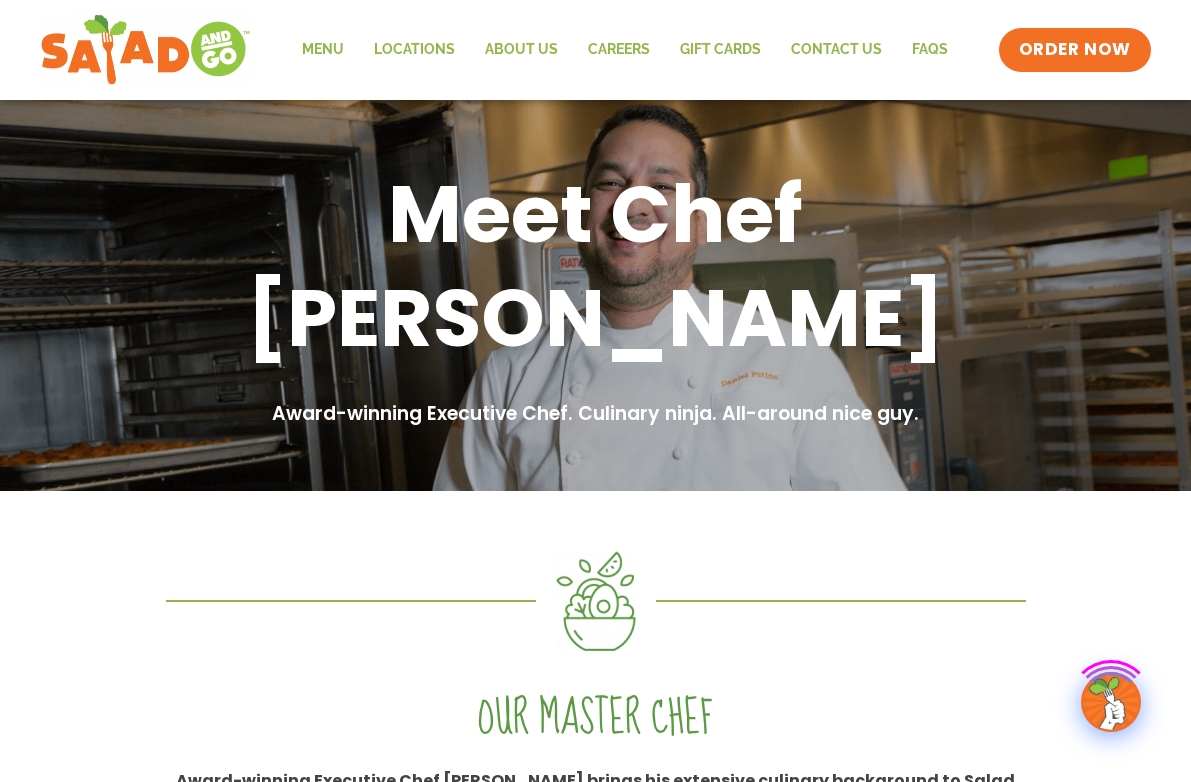 scroll, scrollTop: 0, scrollLeft: 0, axis: both 